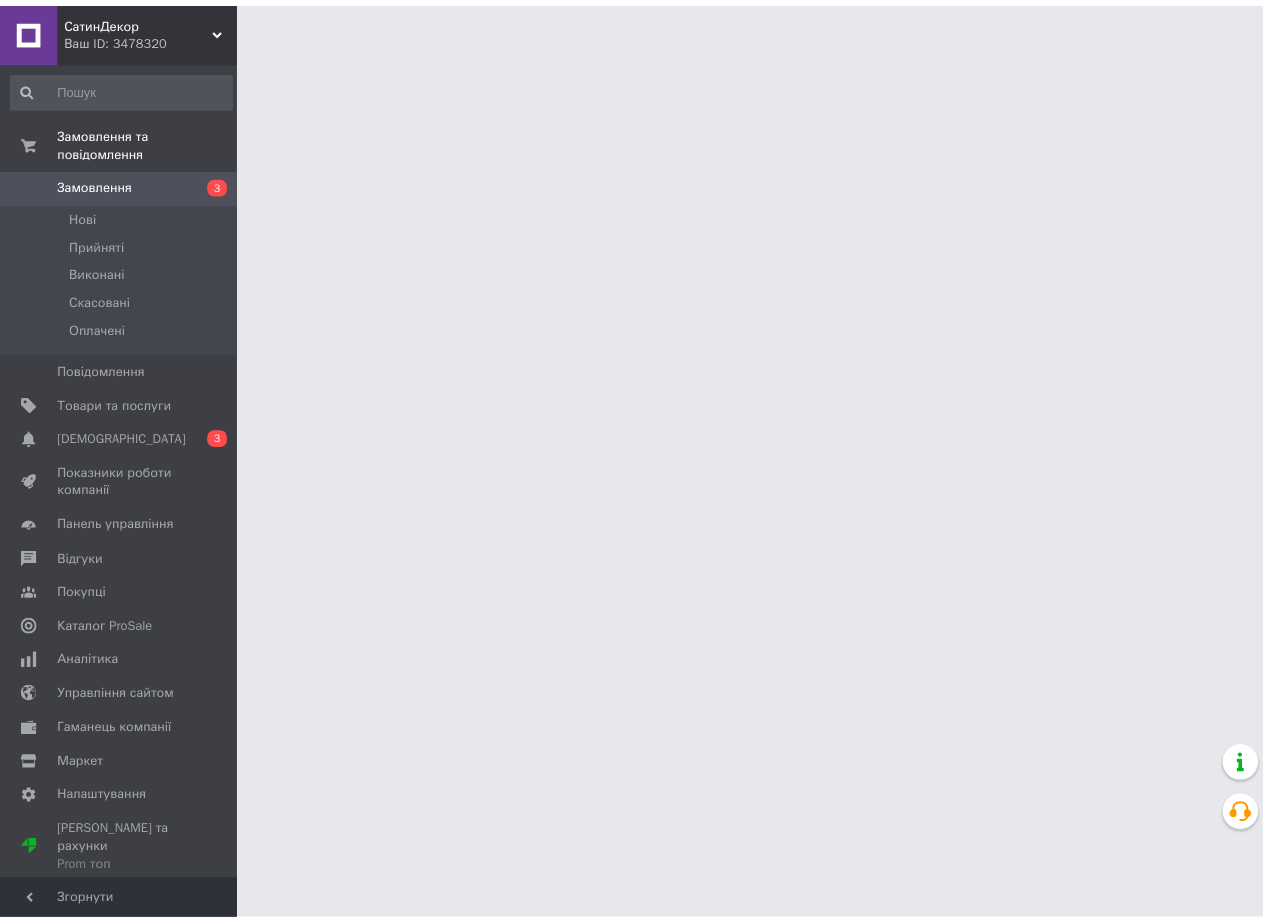 scroll, scrollTop: 0, scrollLeft: 0, axis: both 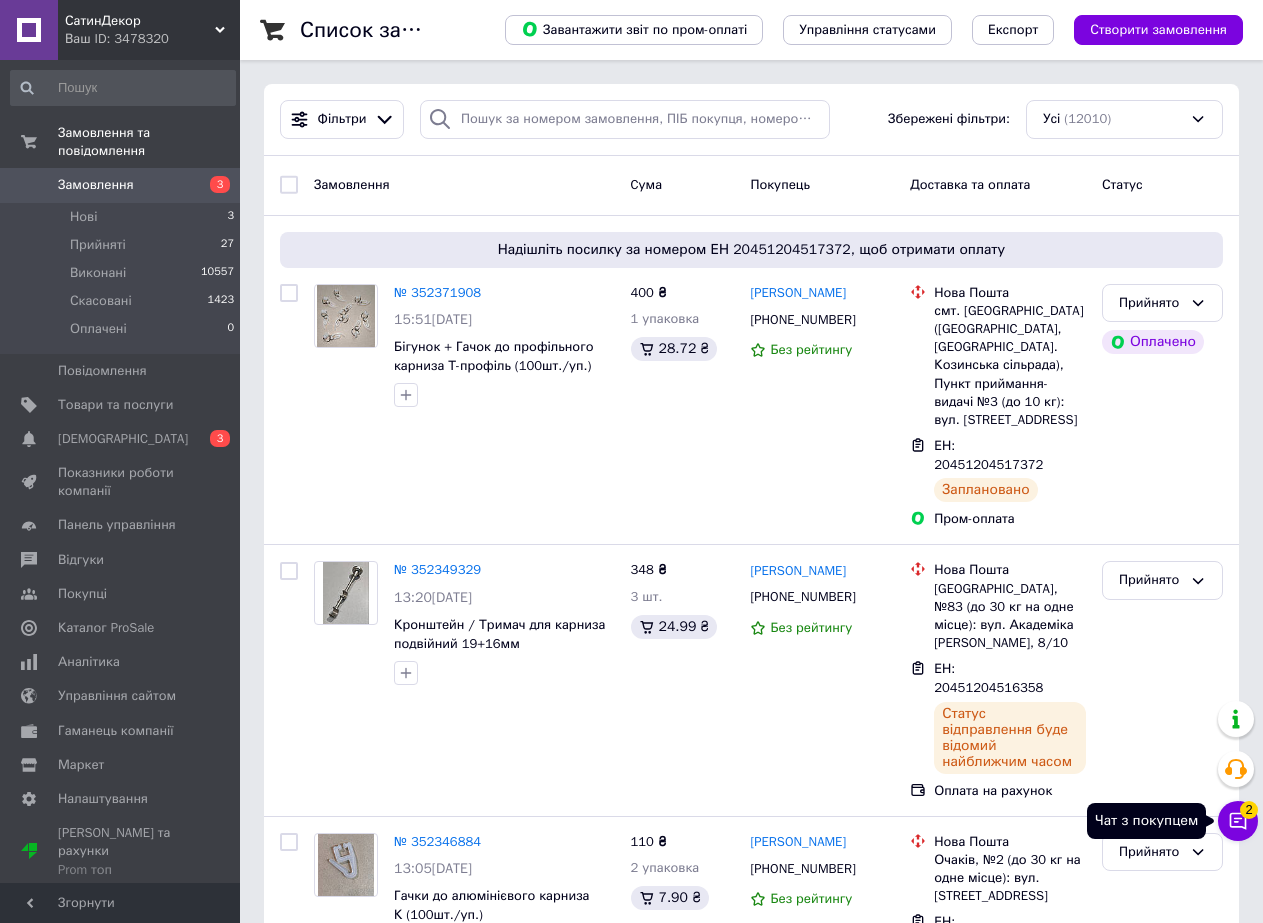 click 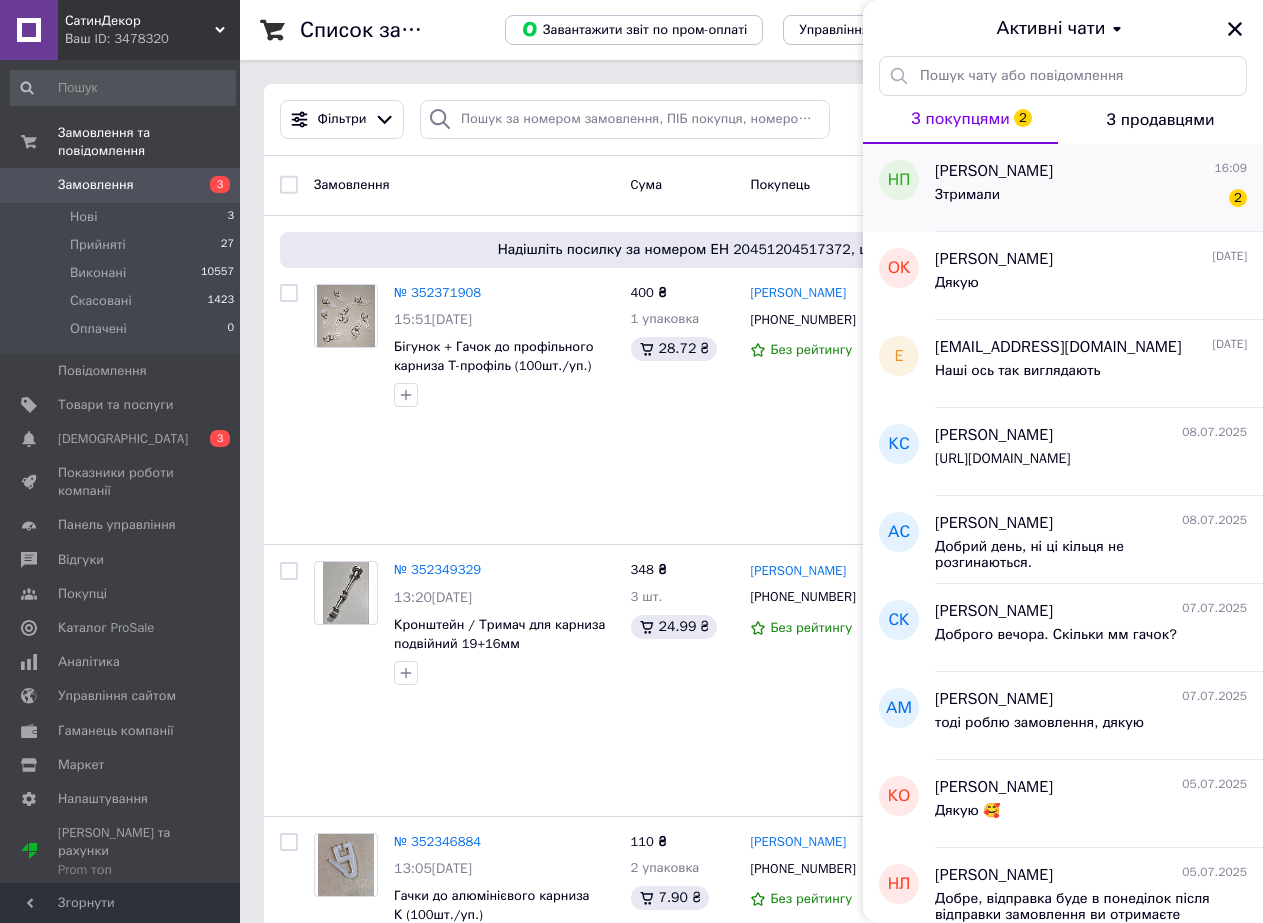 click on "Зтримали 2" at bounding box center [1091, 199] 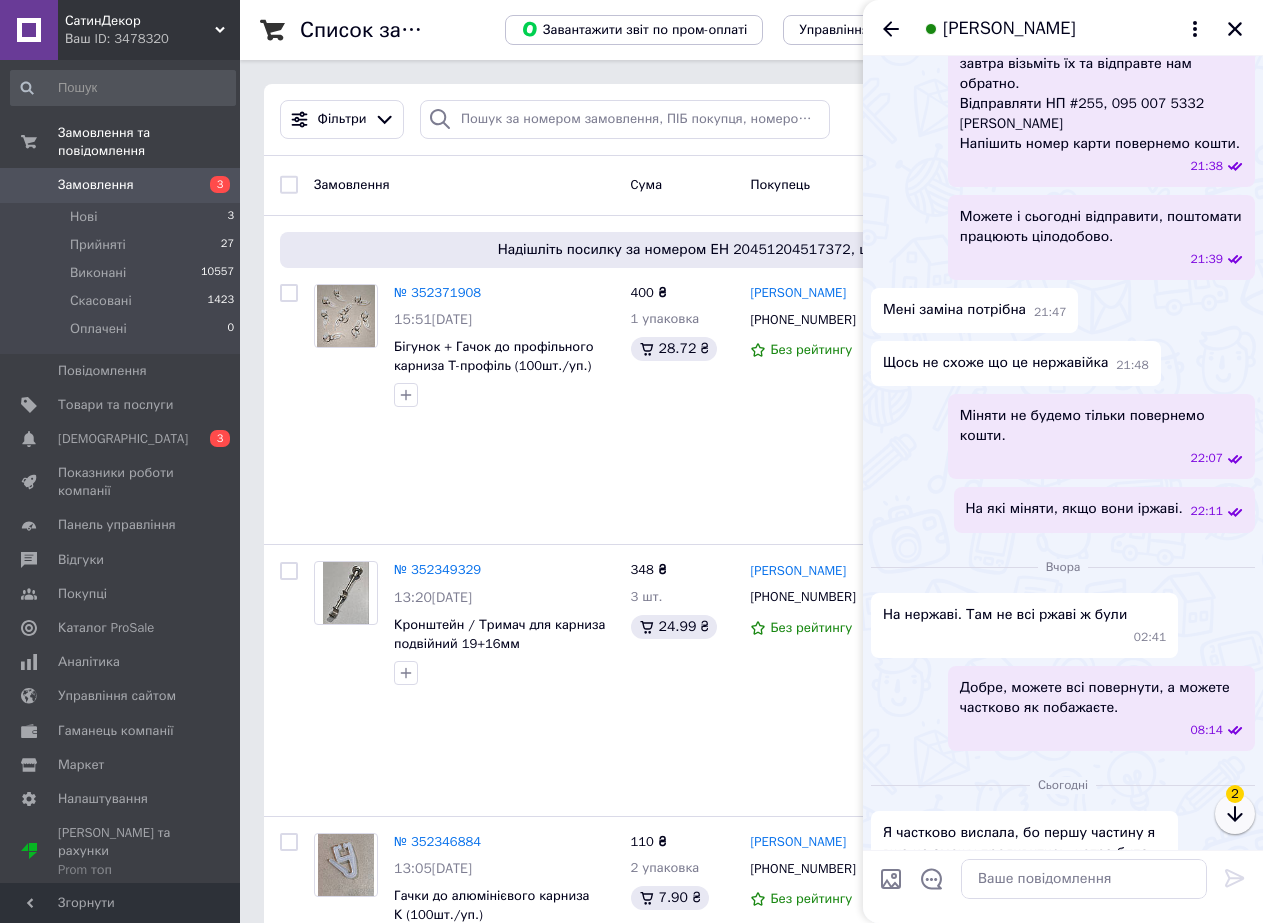 click 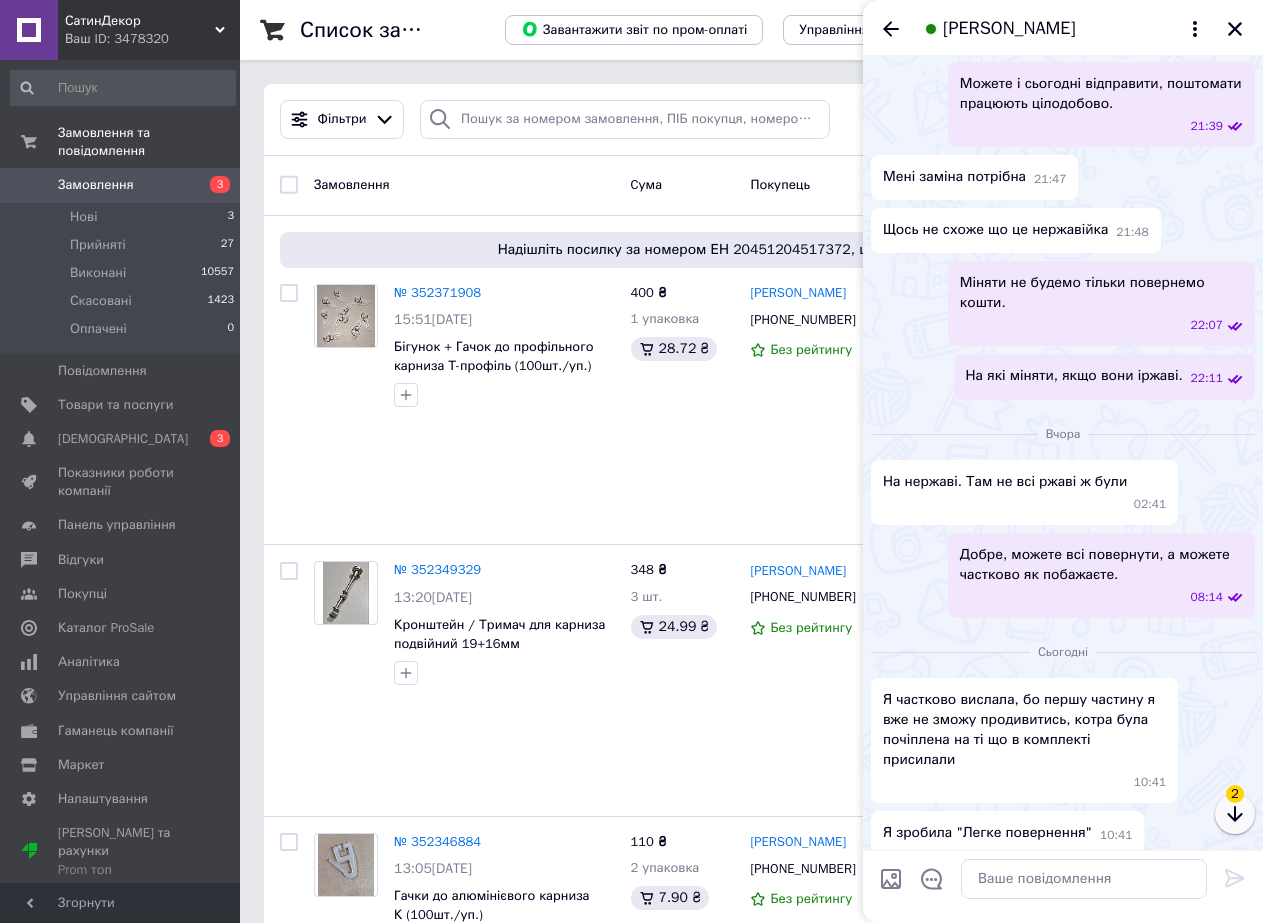 click 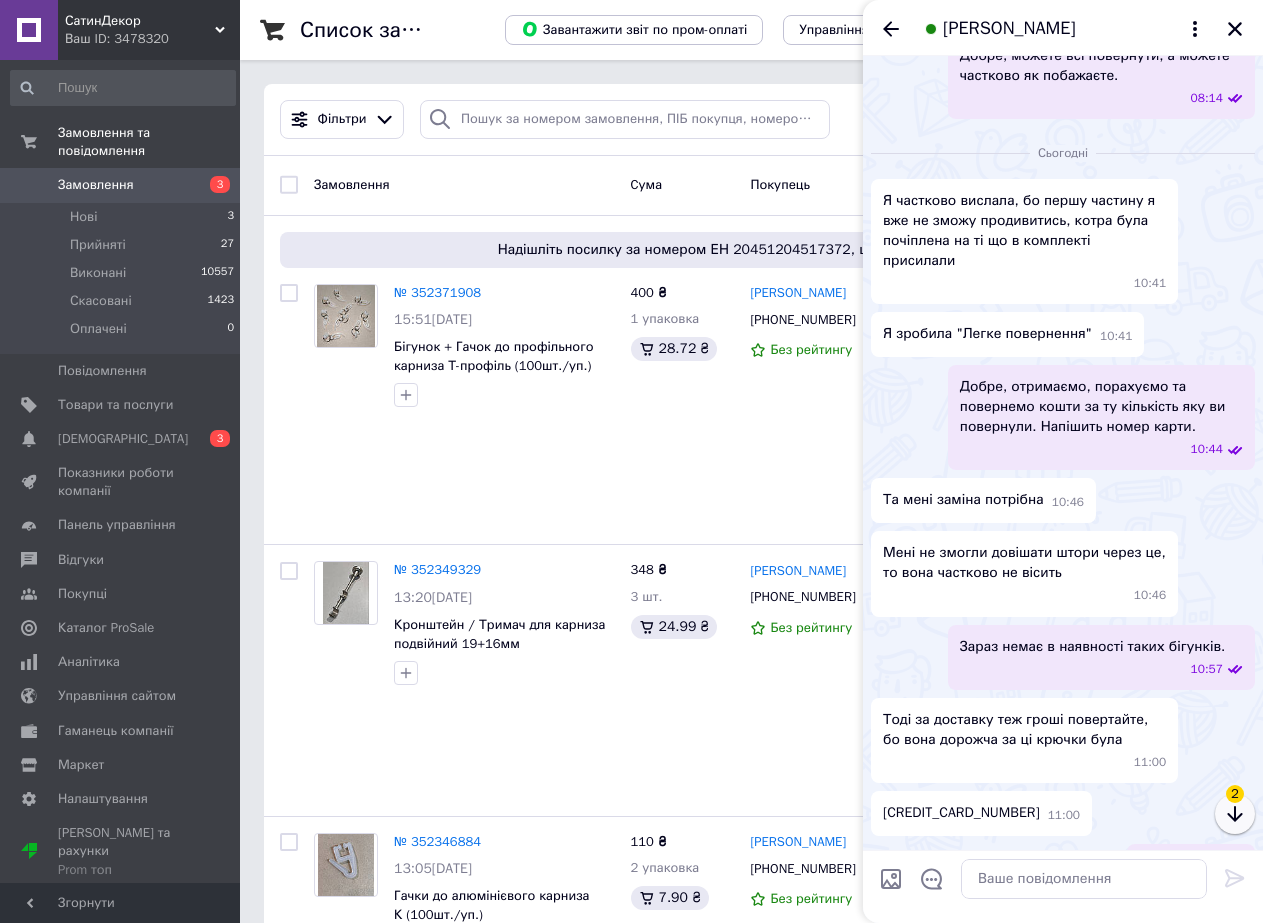 click 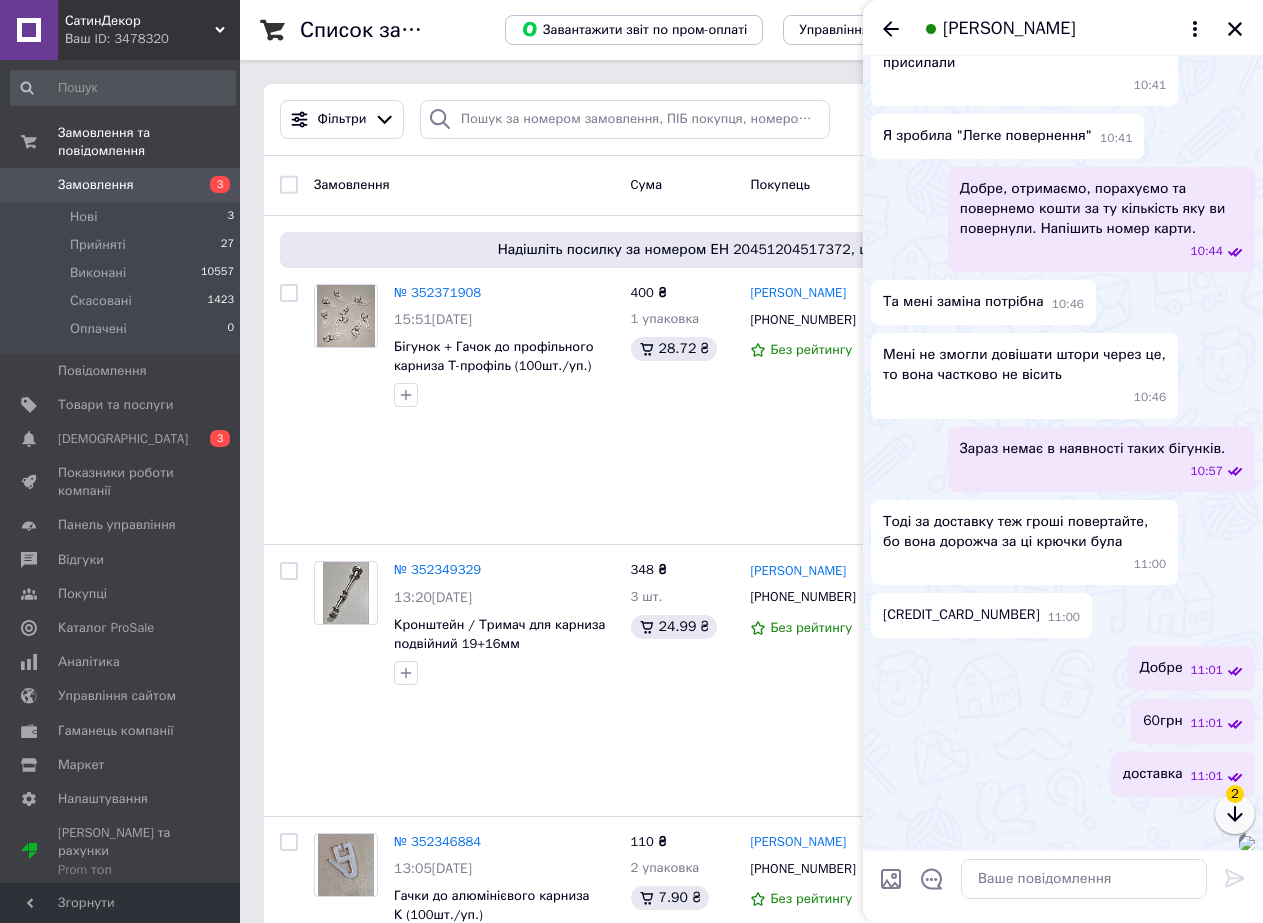 click 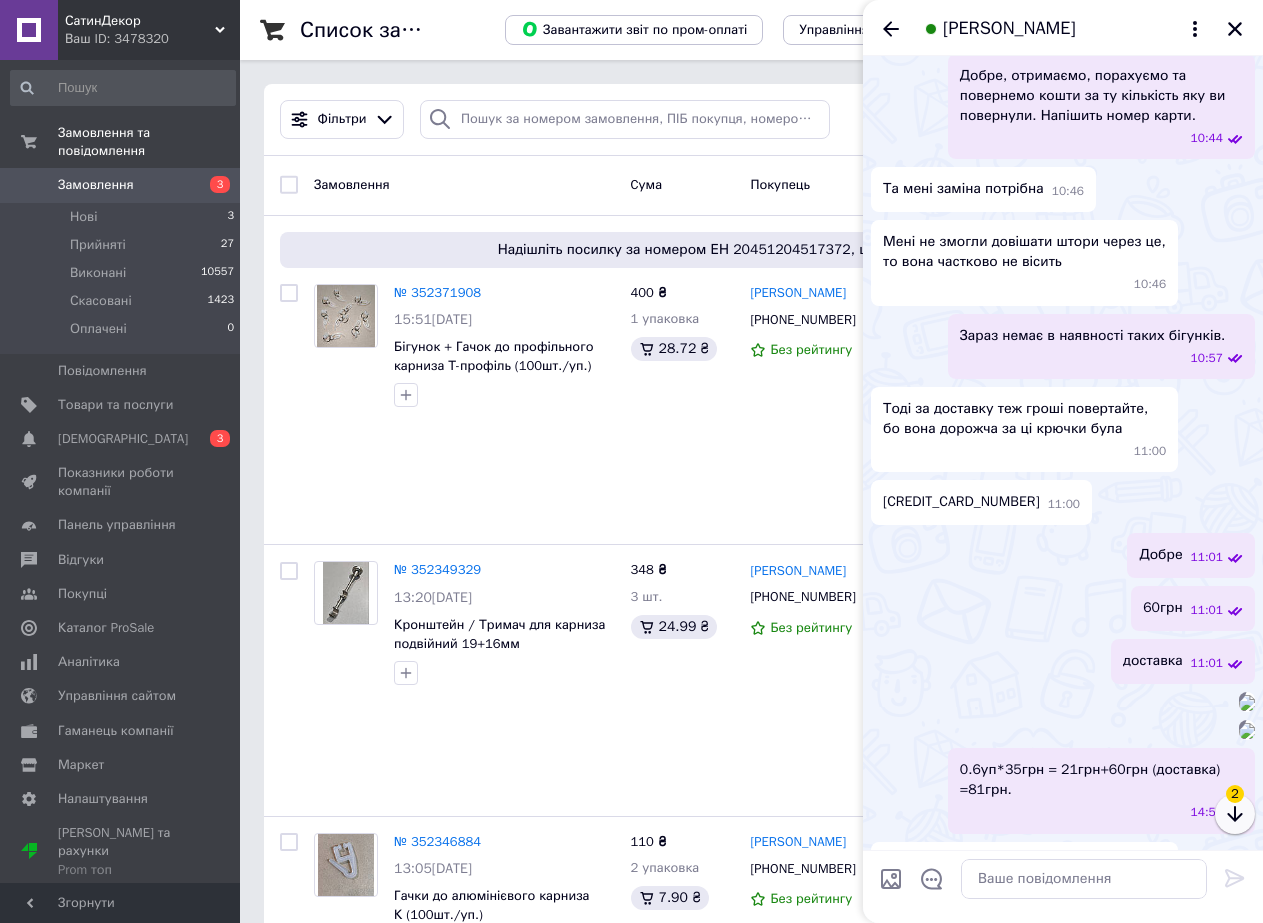 click 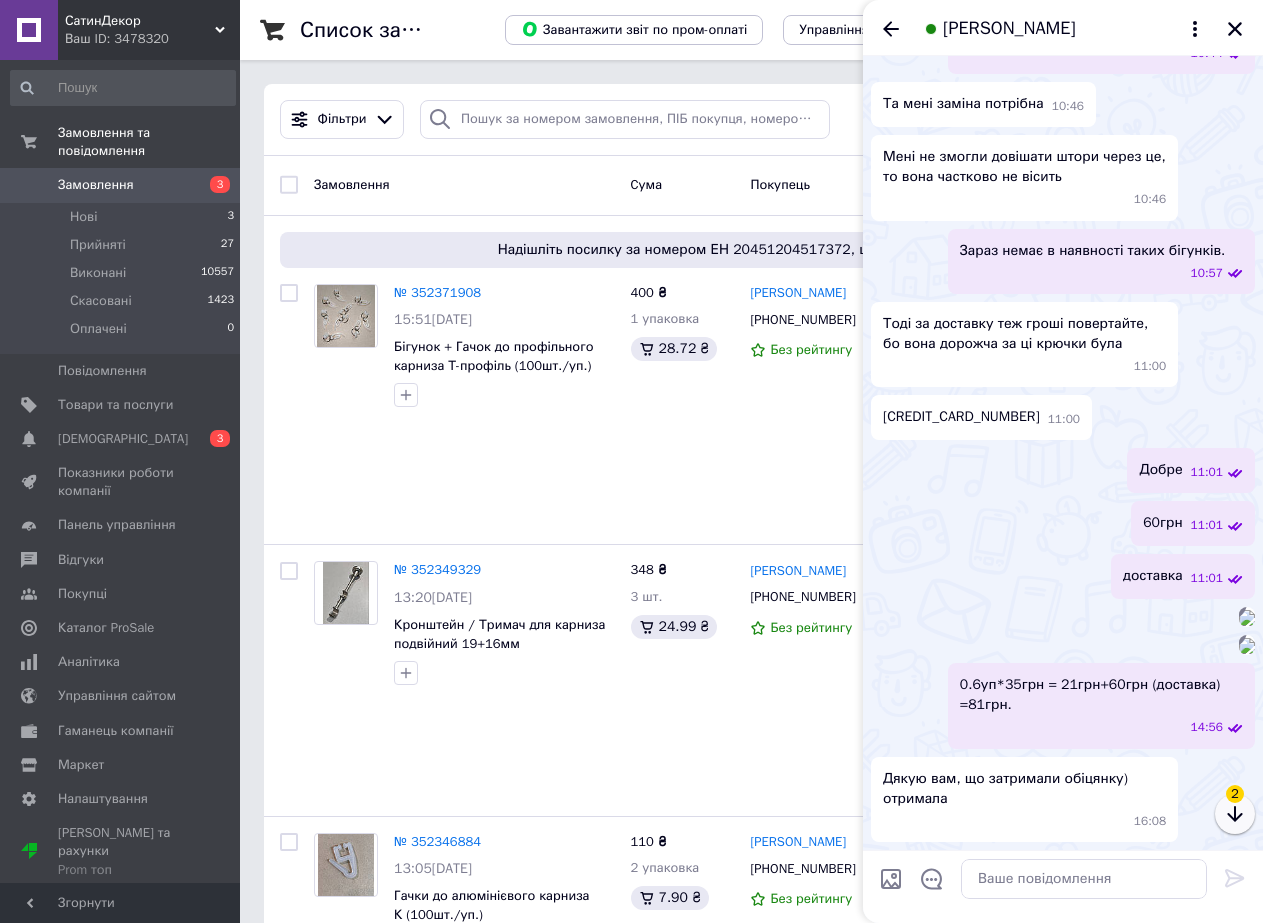 click 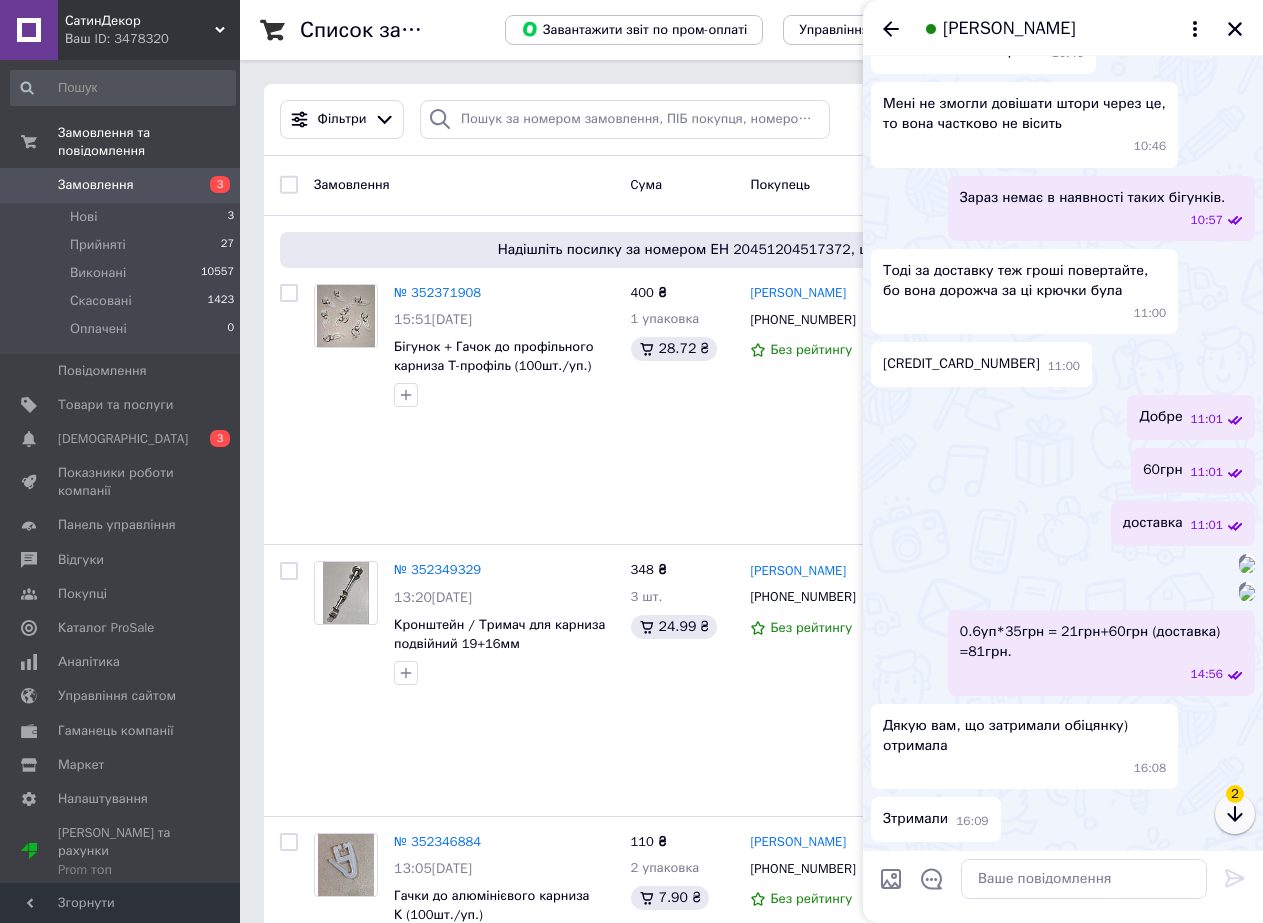 click 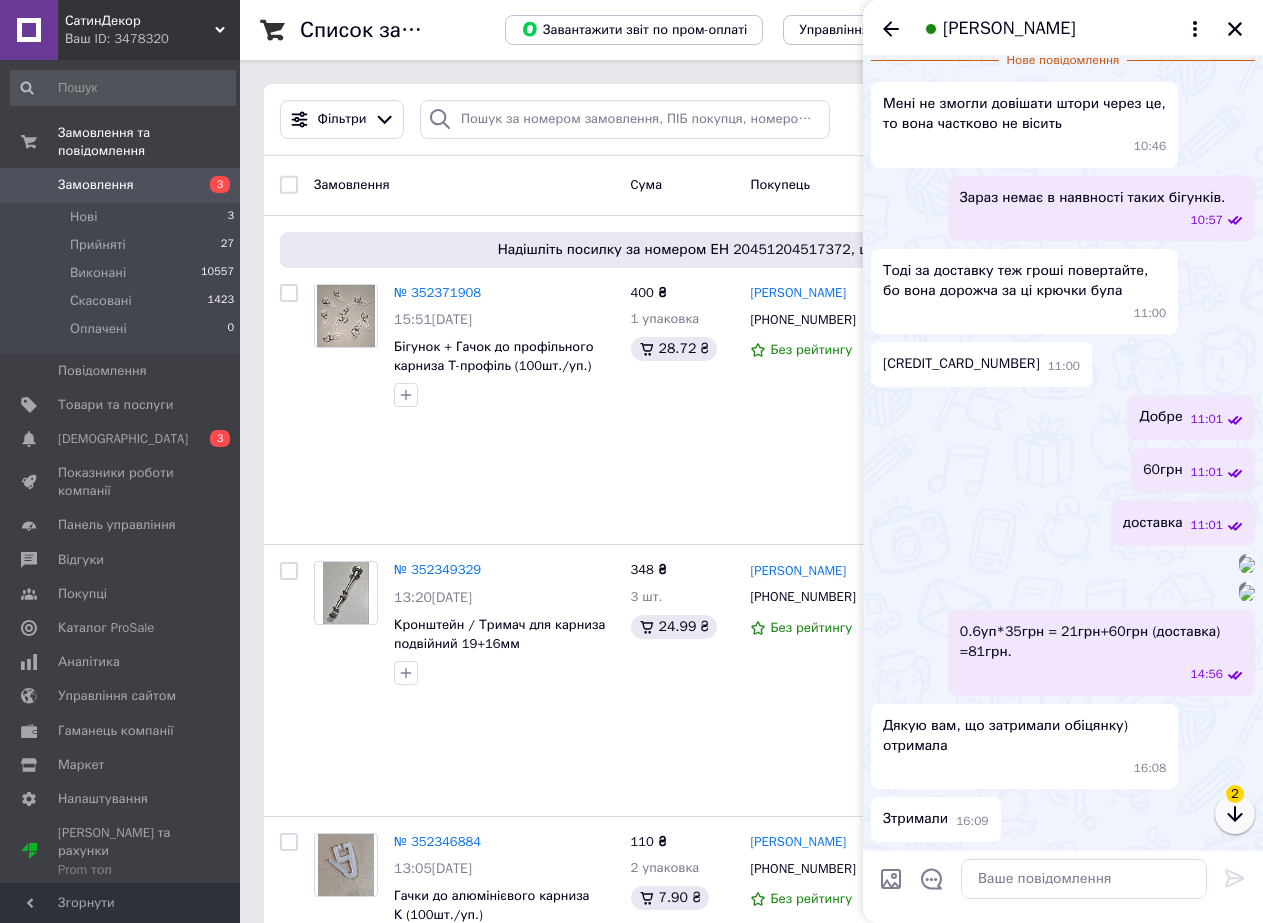 click 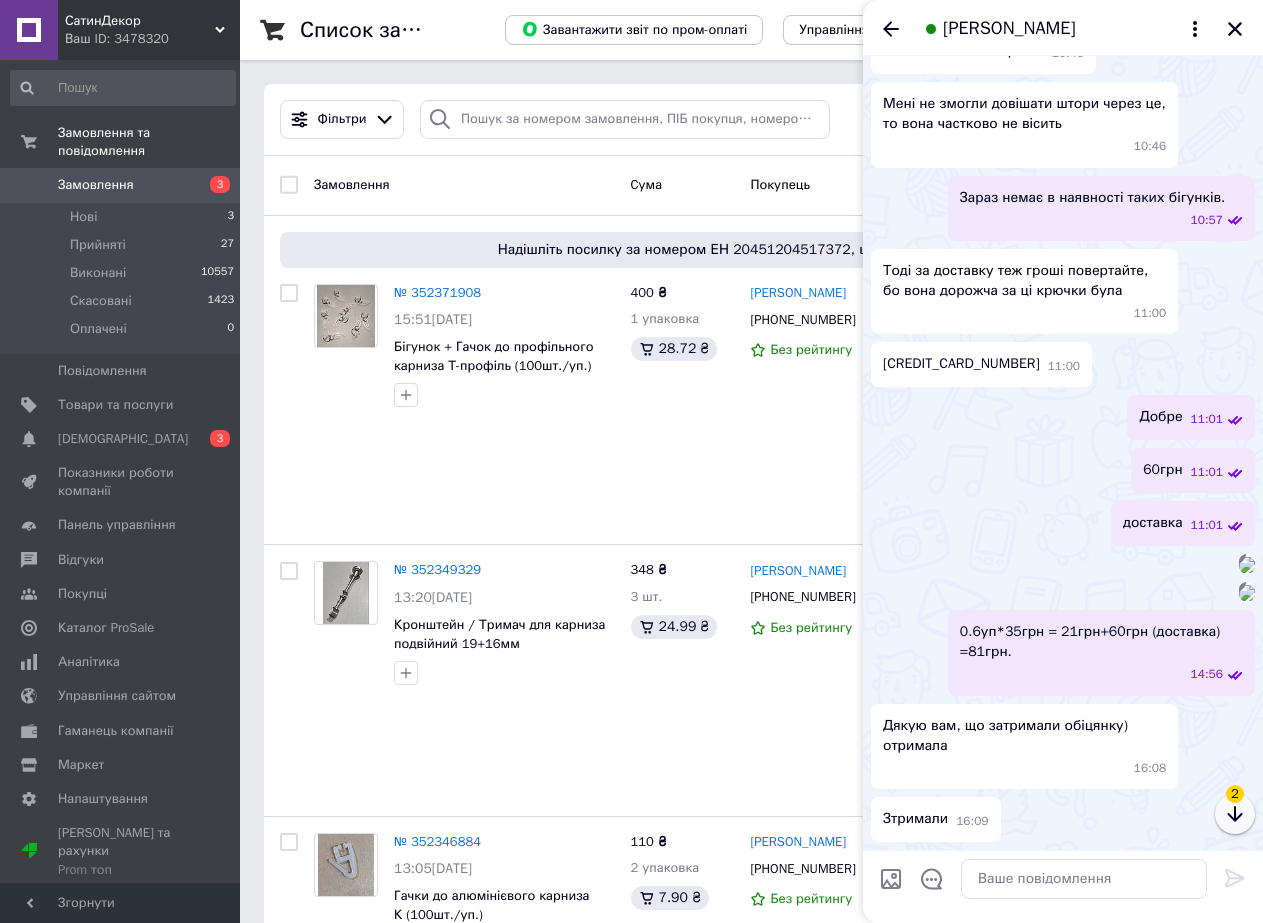 click 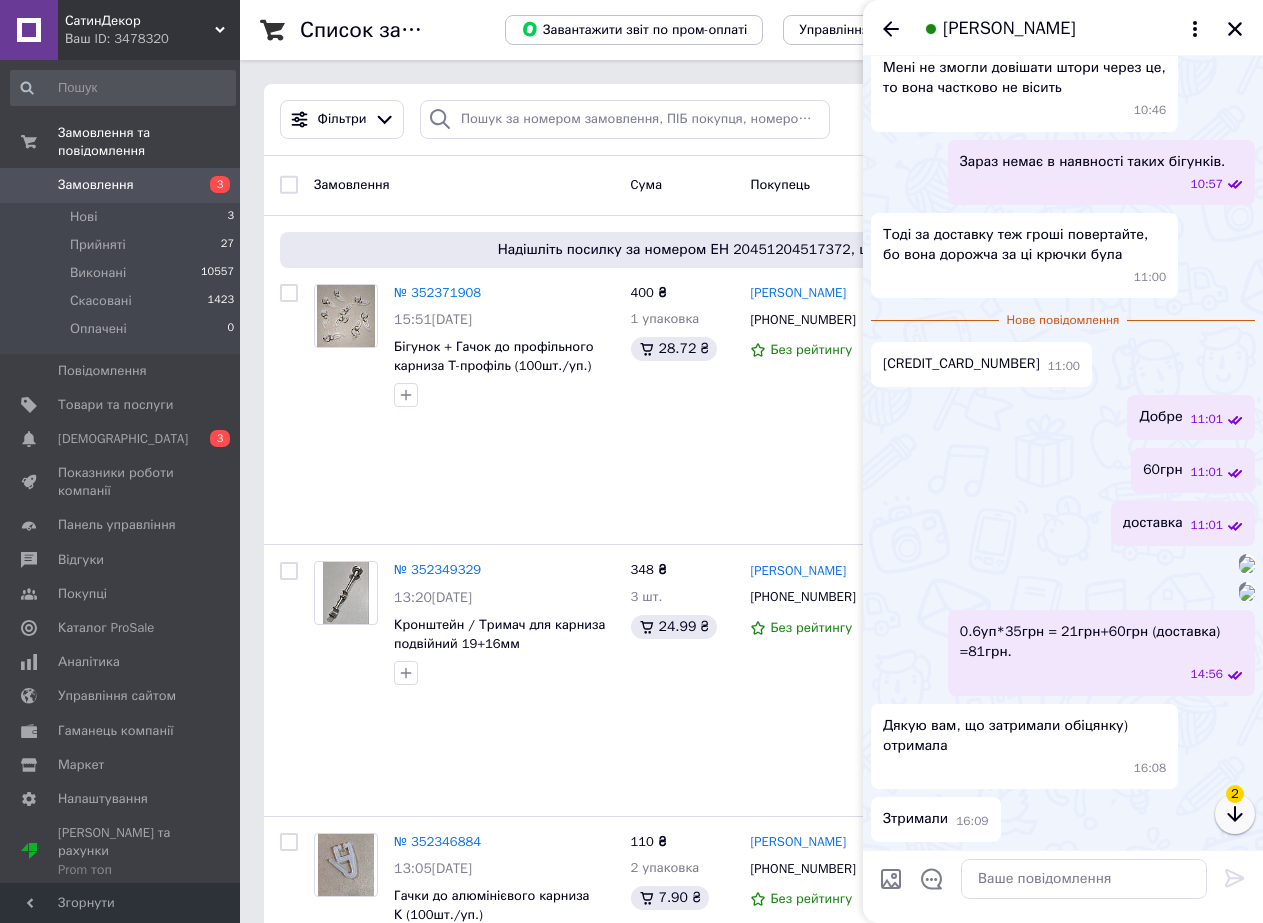 click 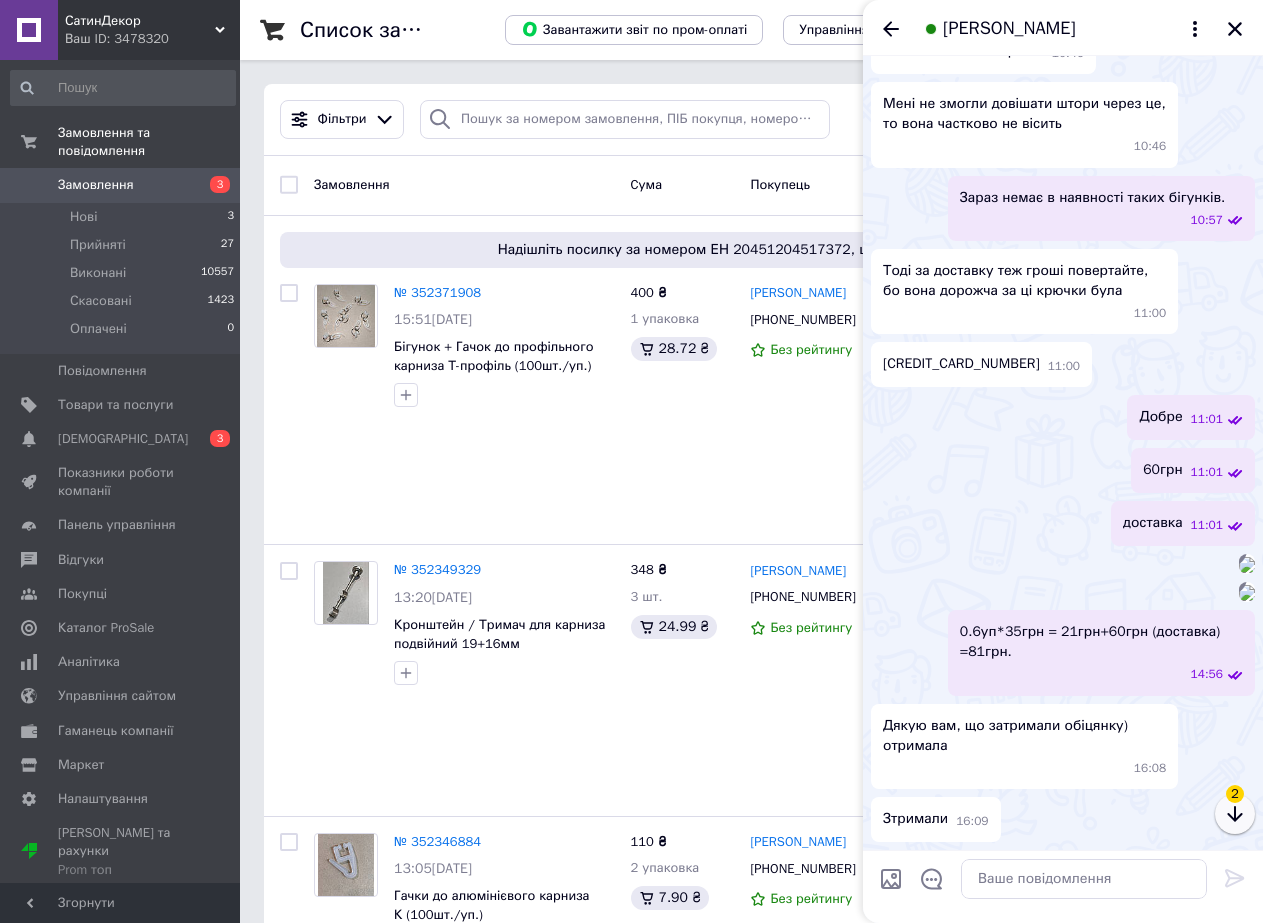 click 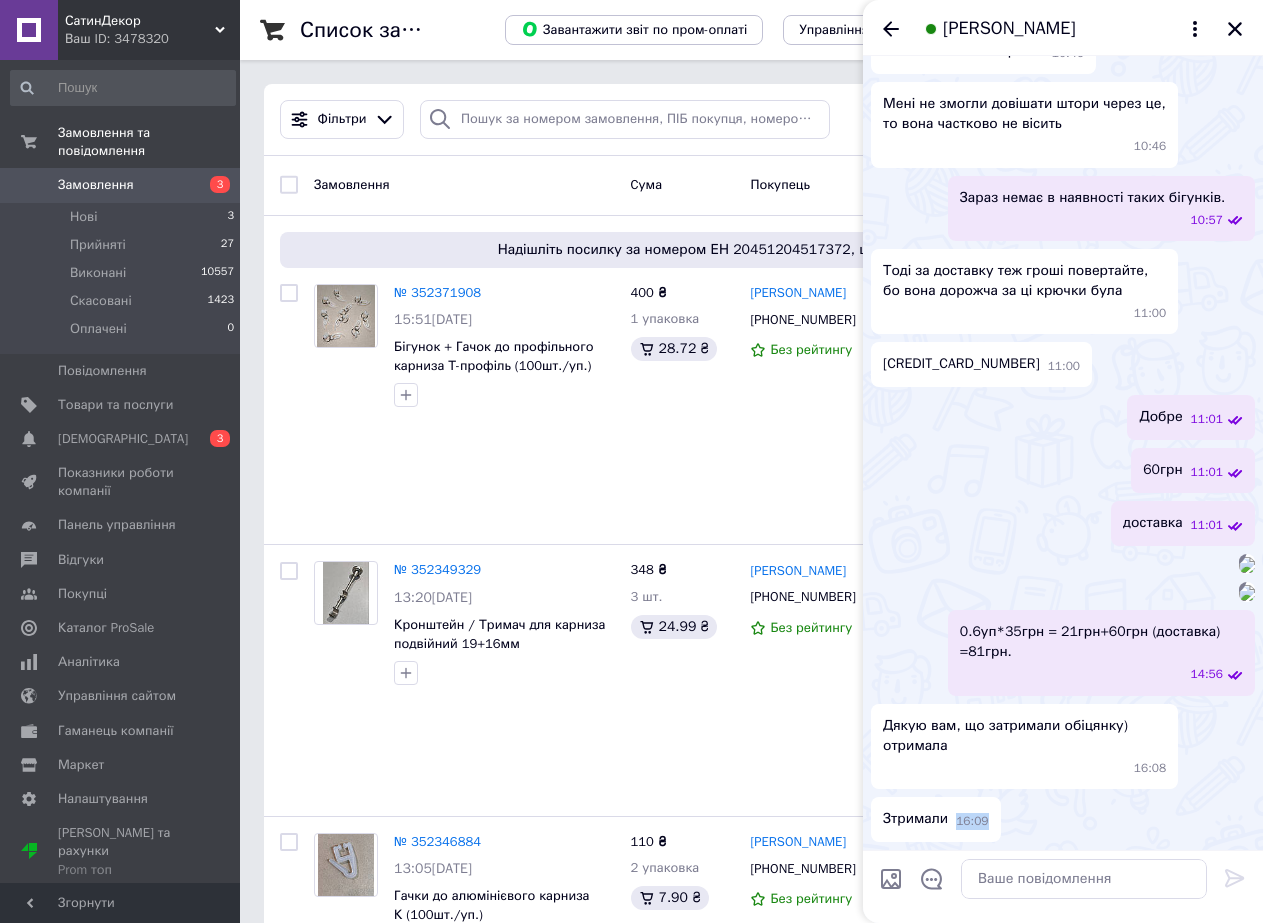 scroll, scrollTop: 2441, scrollLeft: 0, axis: vertical 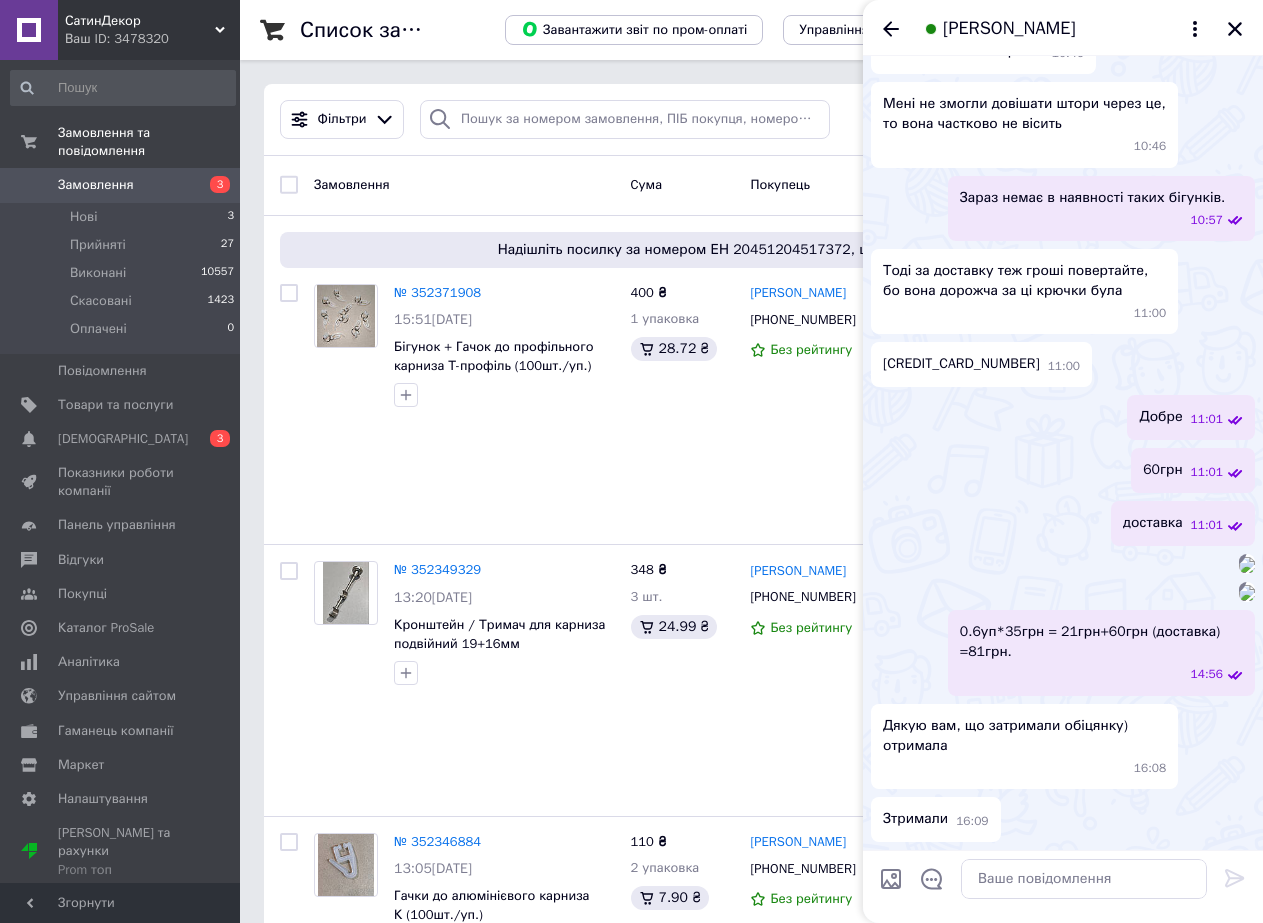 click on "Дякую вам, що затримали обіцянку) отримала 16:08" at bounding box center (1063, 746) 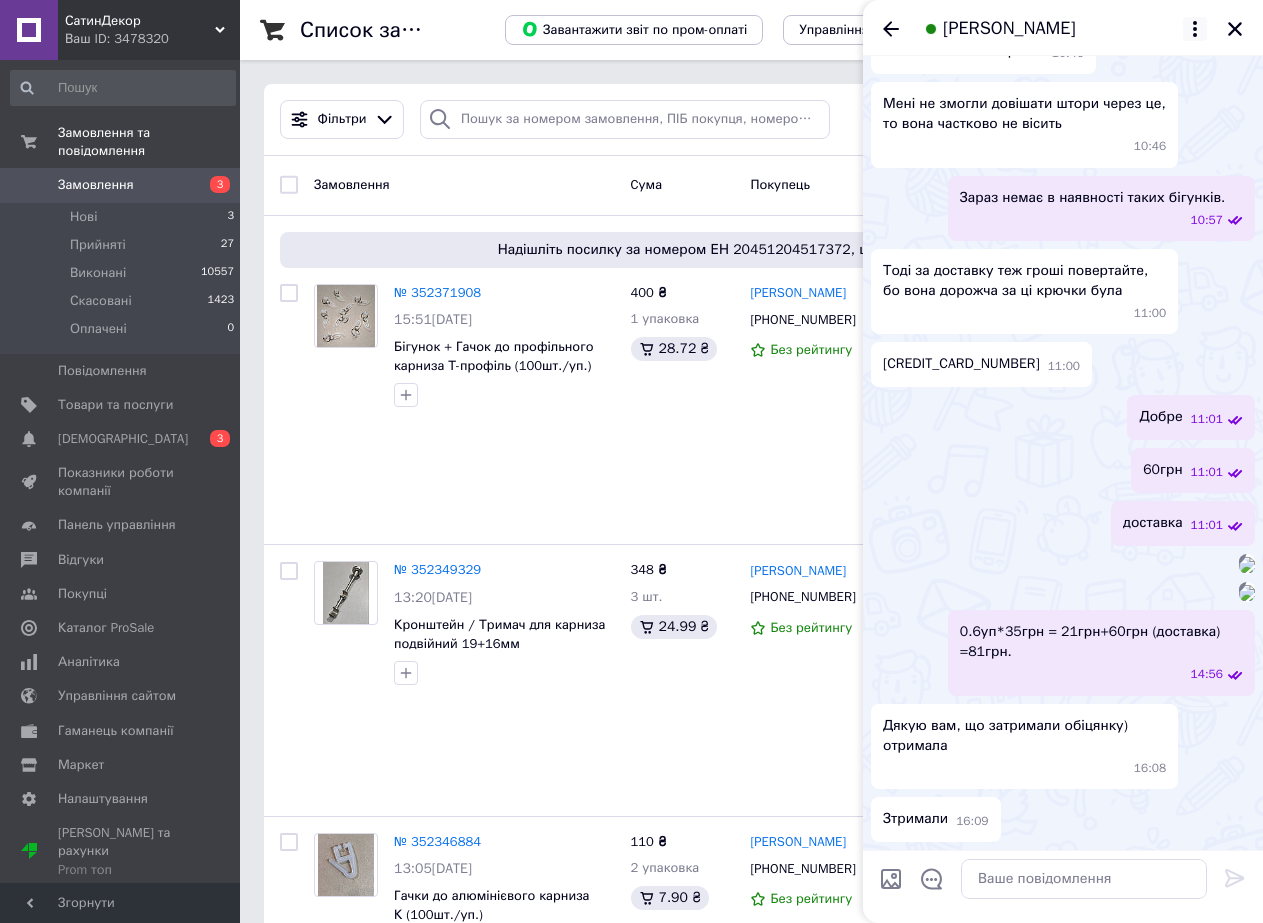 click 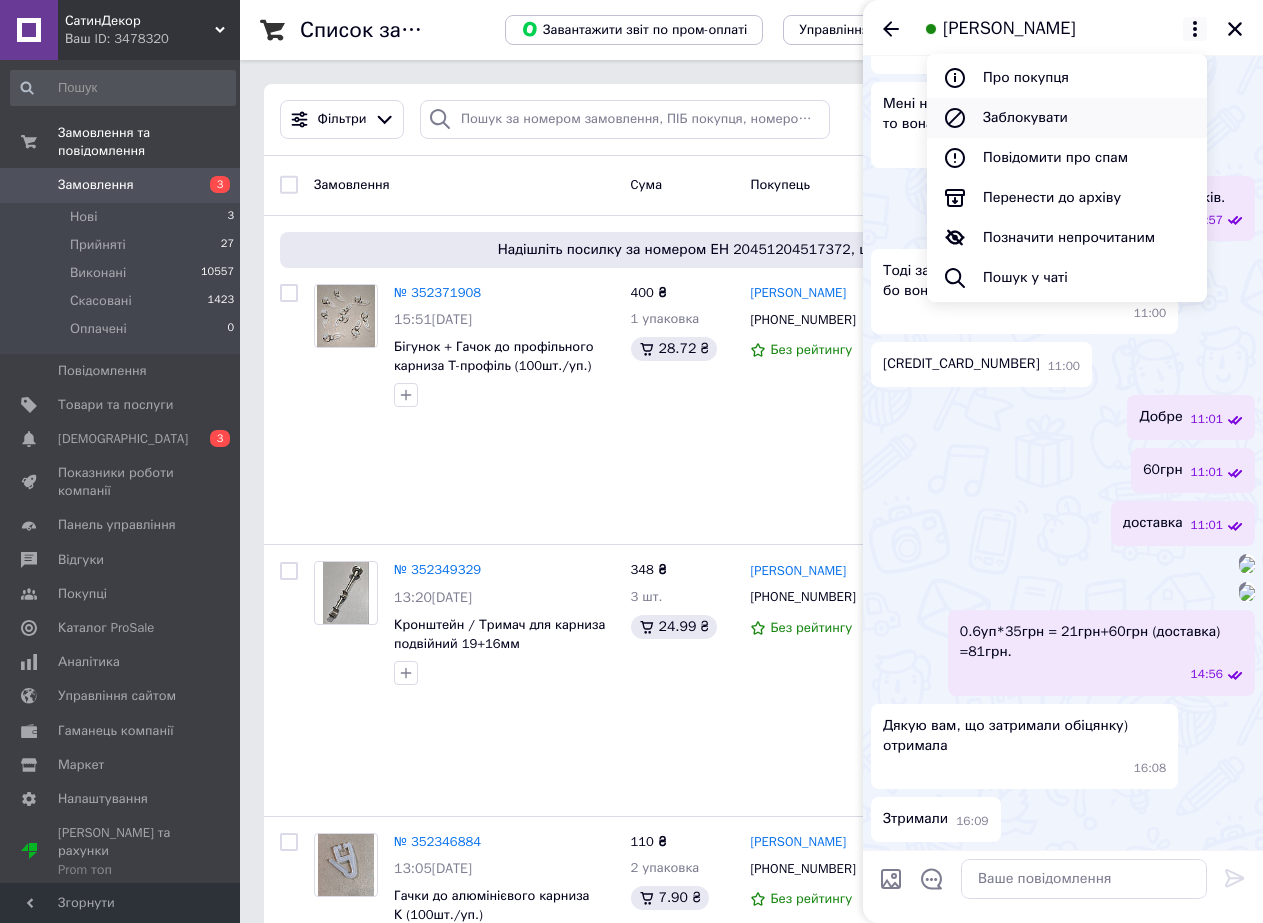 click on "Заблокувати" at bounding box center (1067, 118) 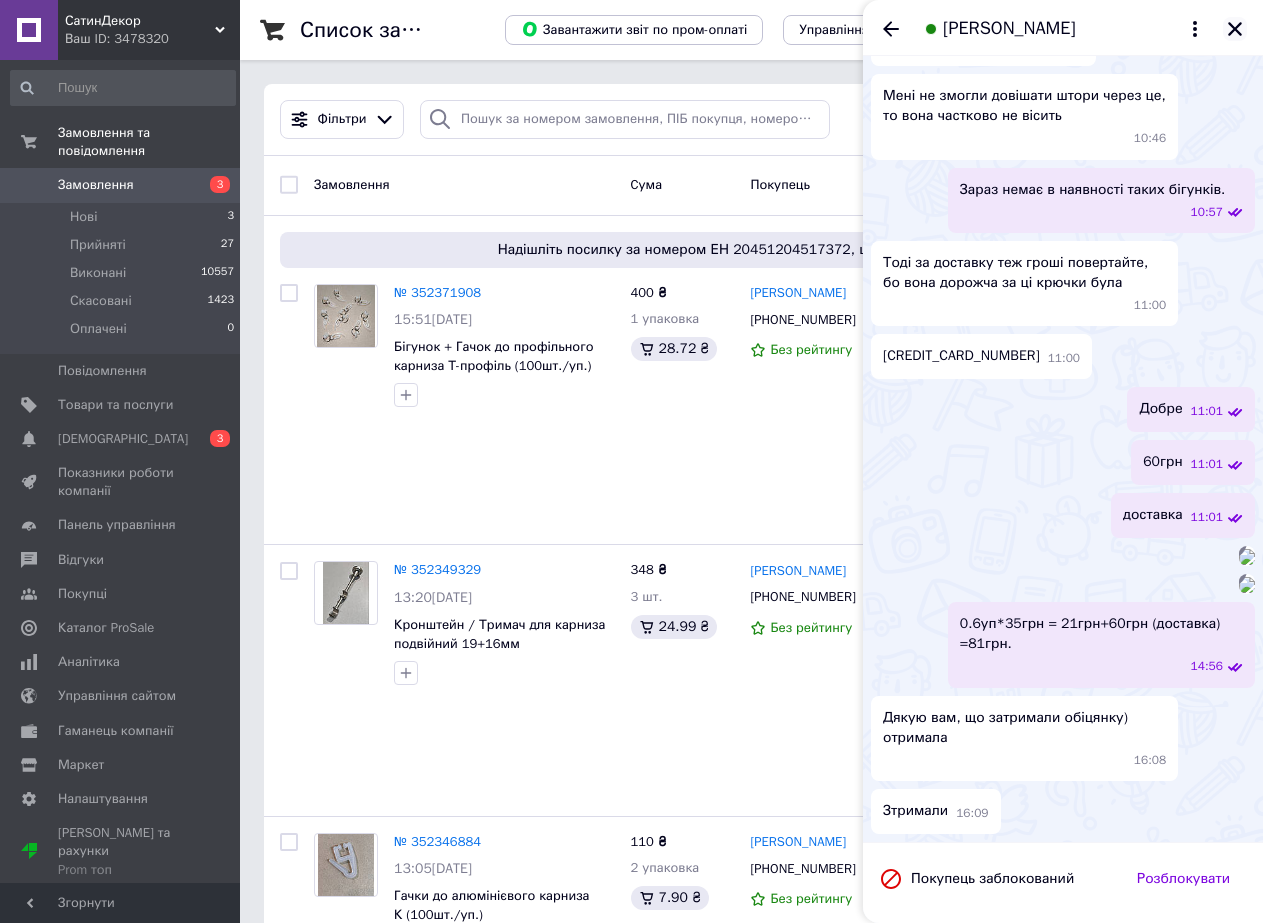 click 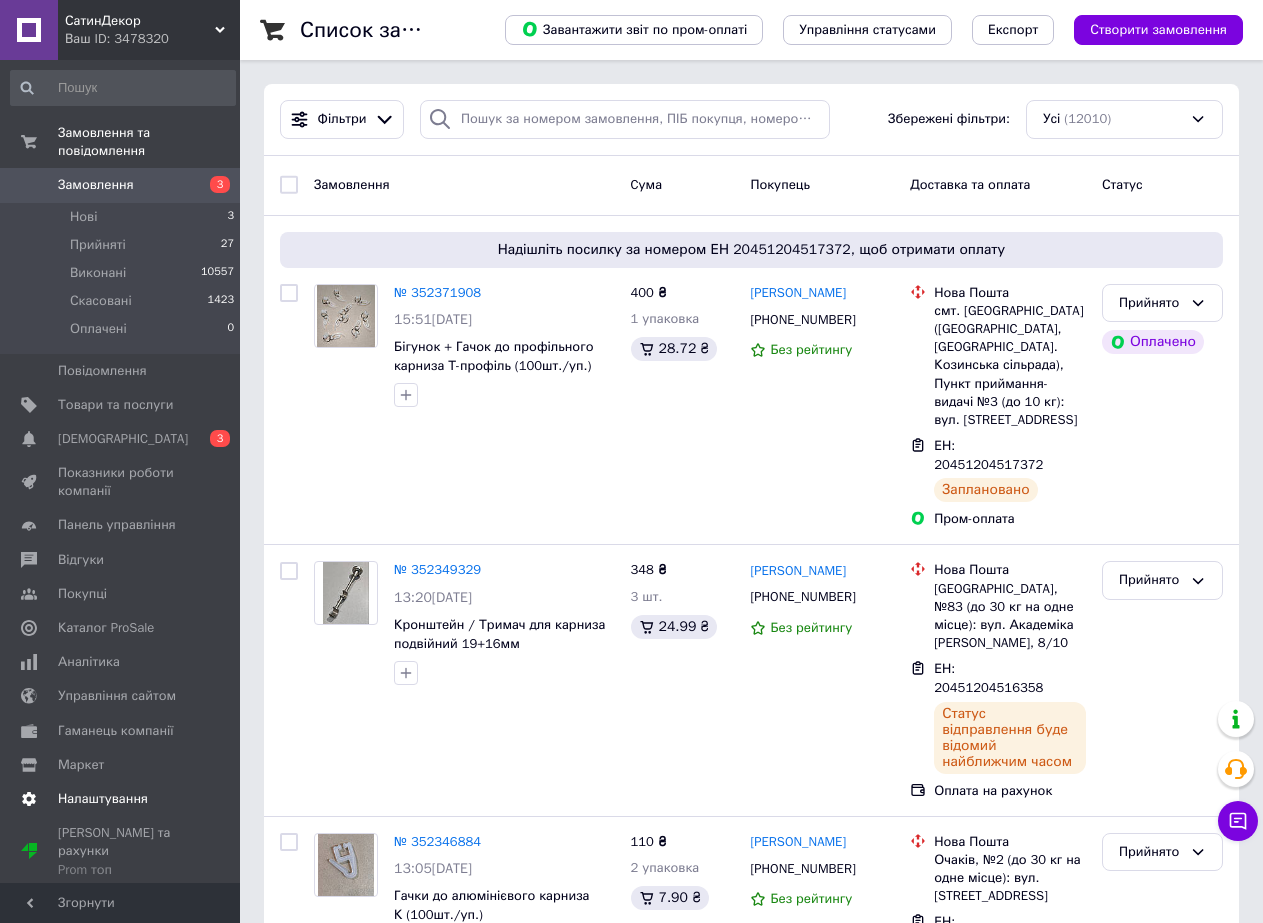 click on "Покупці" at bounding box center (82, 594) 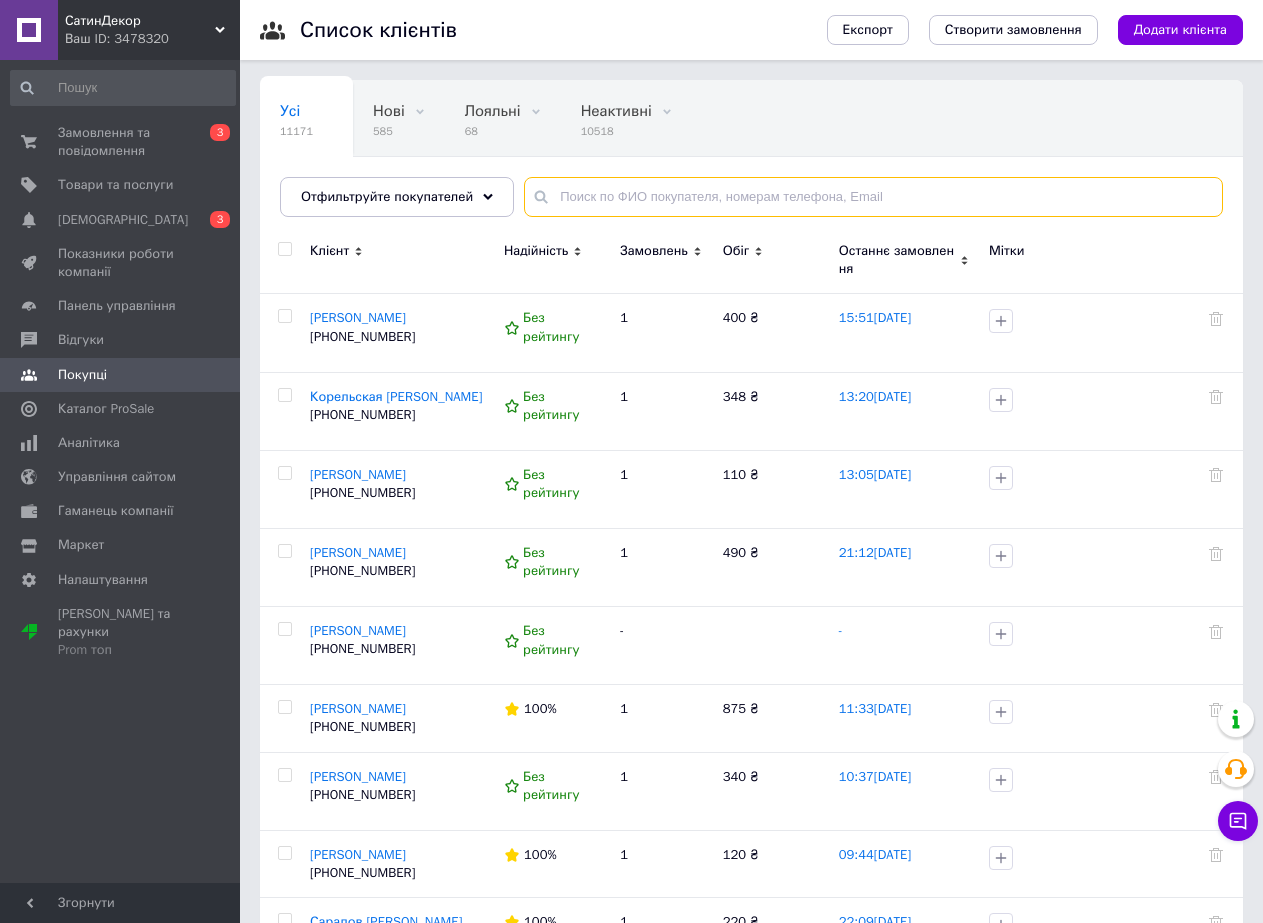 click at bounding box center [873, 197] 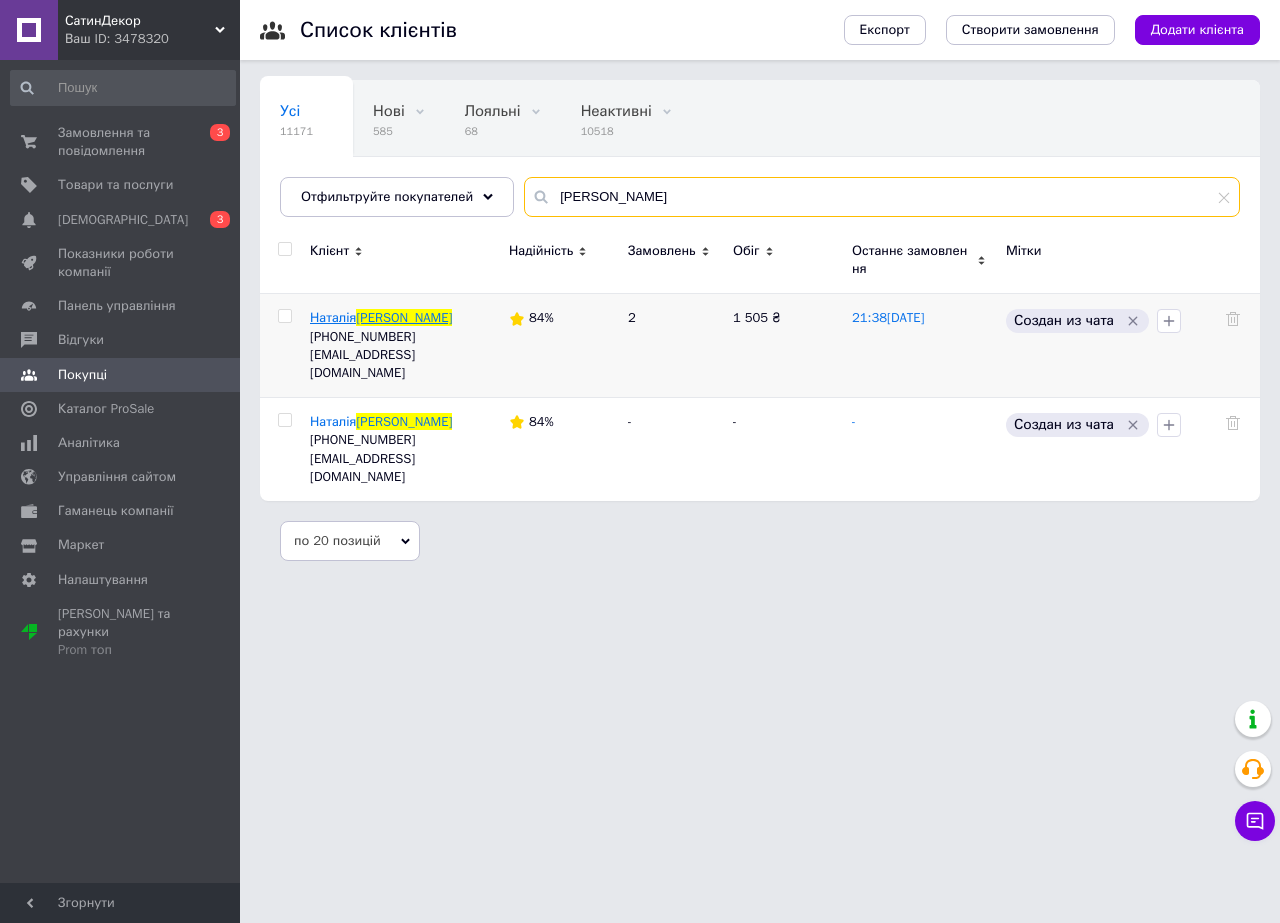 type on "[PERSON_NAME]" 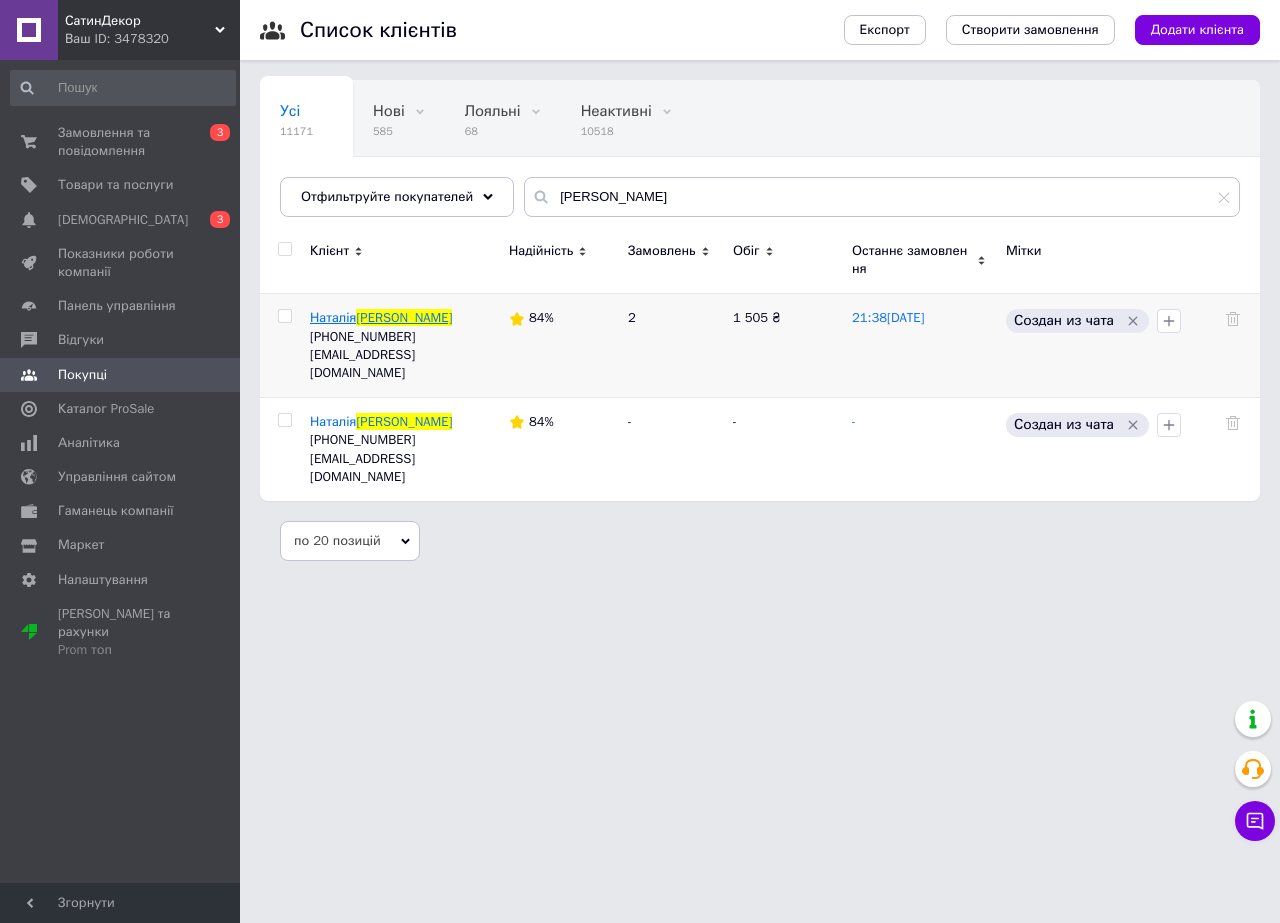 click on "Наталія" at bounding box center (333, 317) 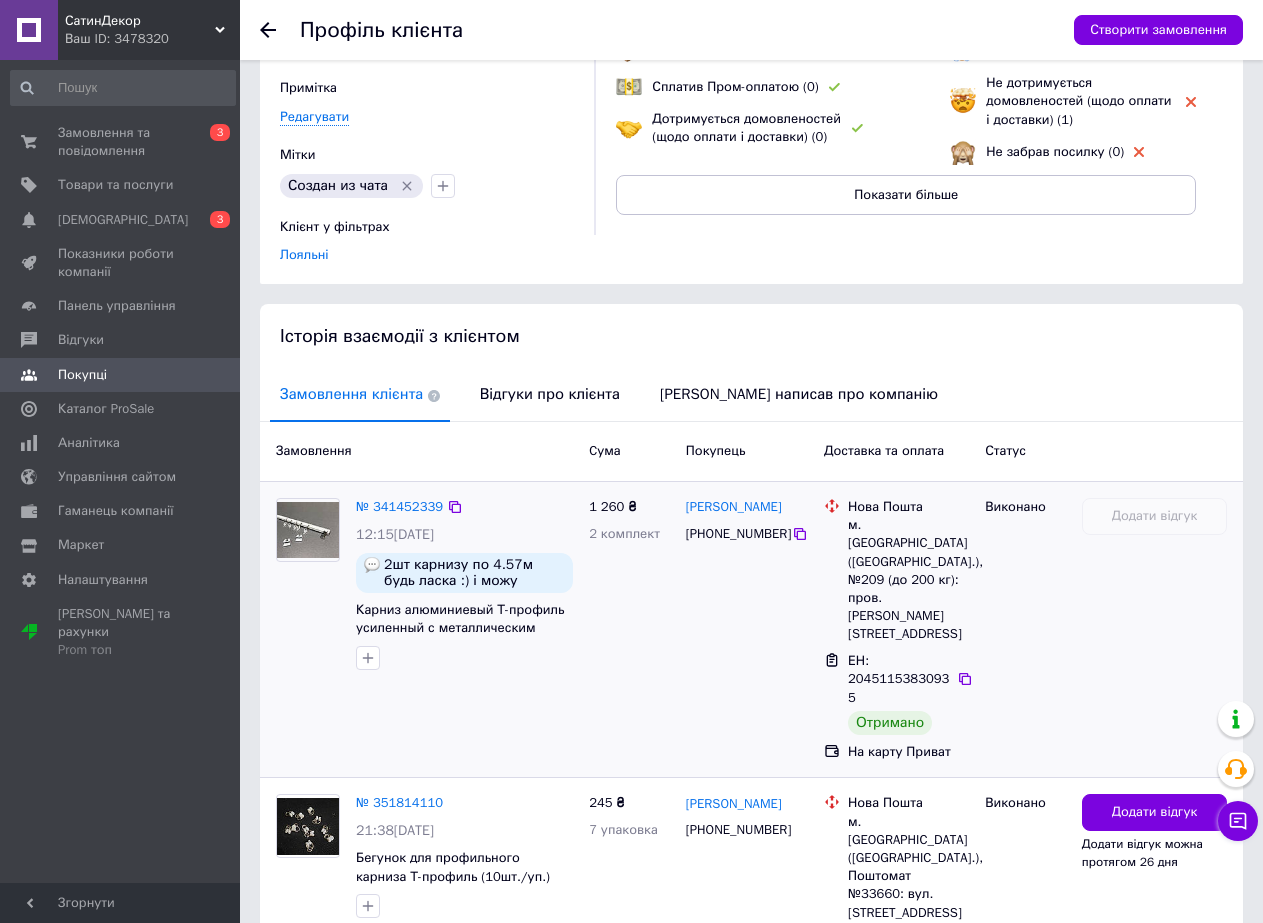 scroll, scrollTop: 0, scrollLeft: 0, axis: both 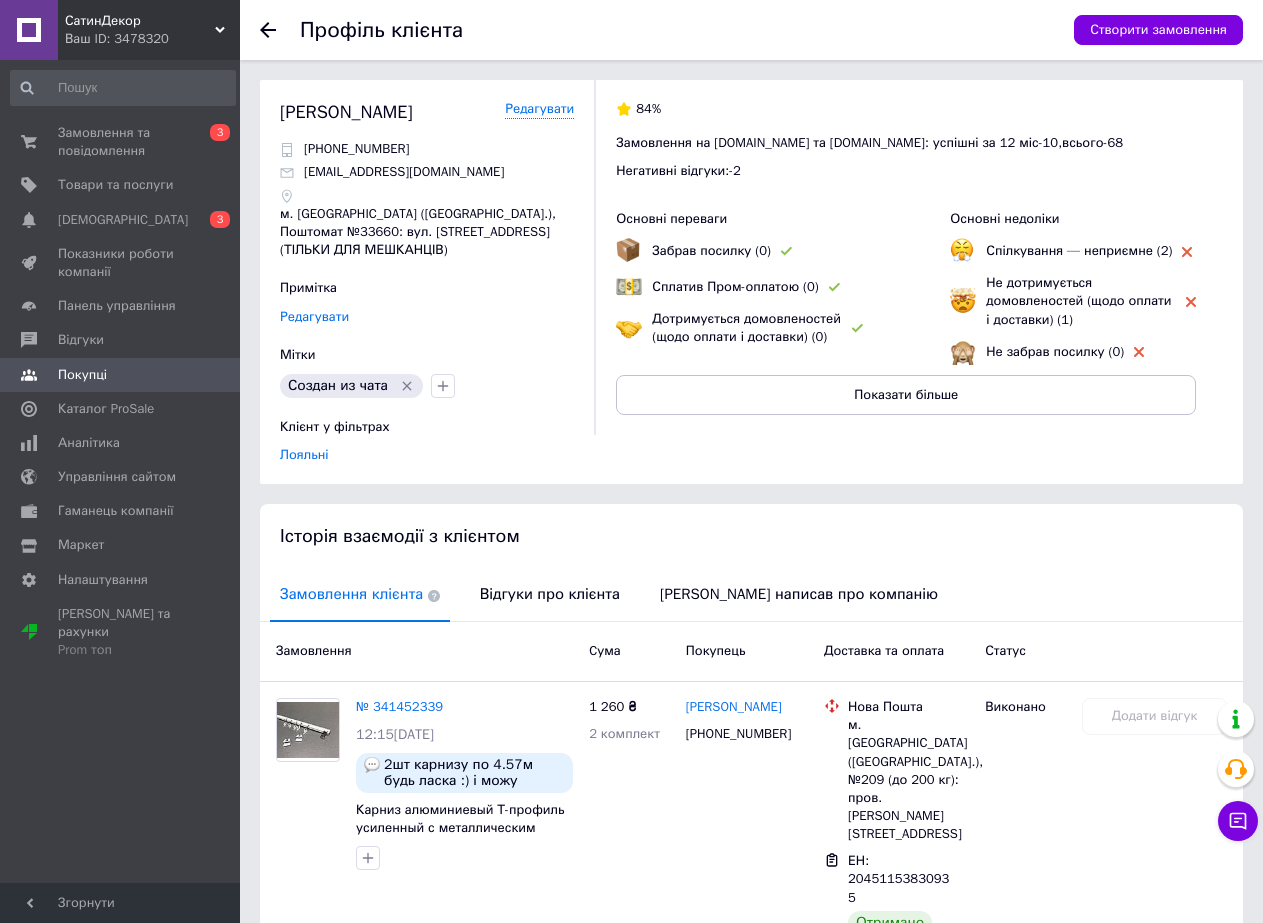 click on "Редагувати" at bounding box center (314, 317) 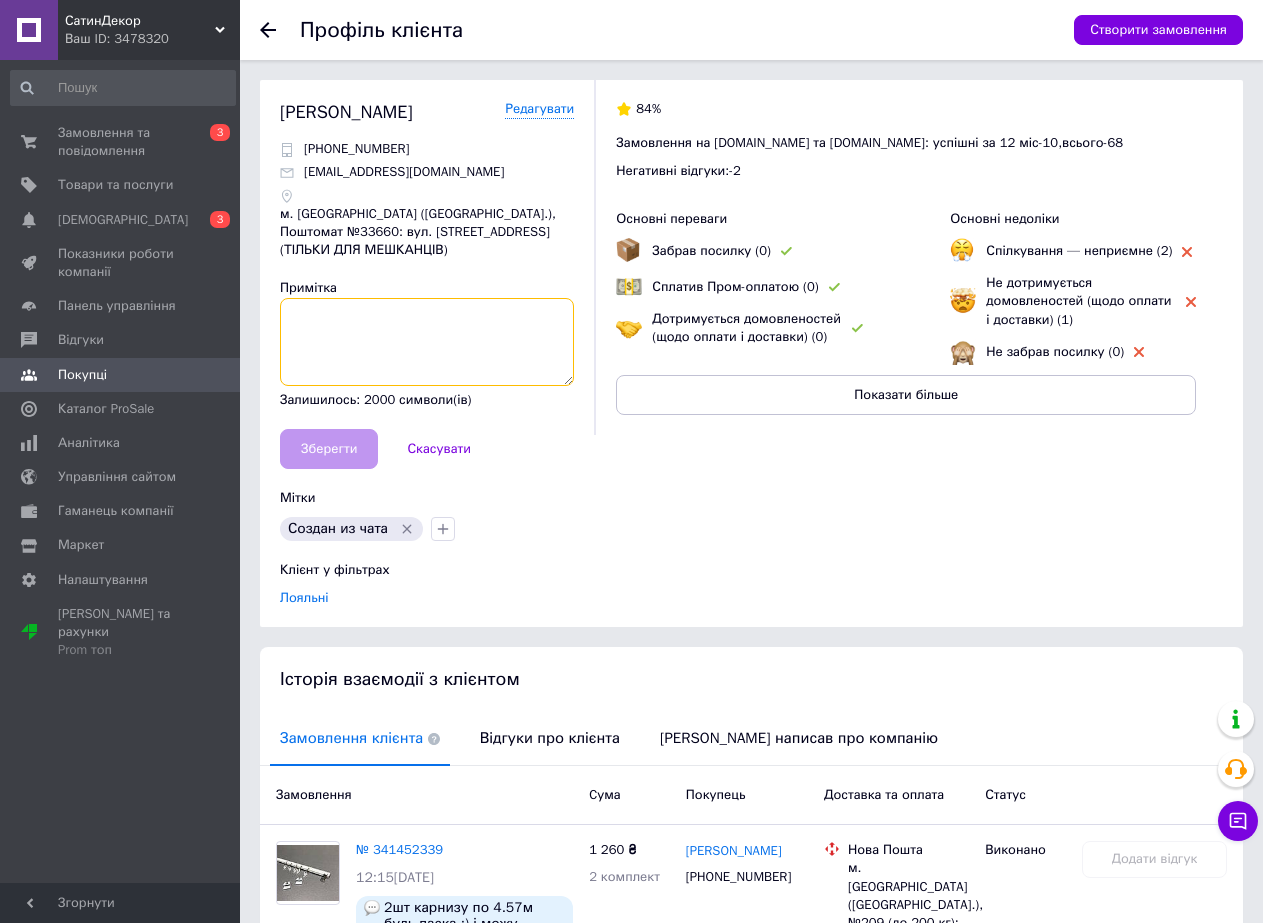 click at bounding box center (427, 342) 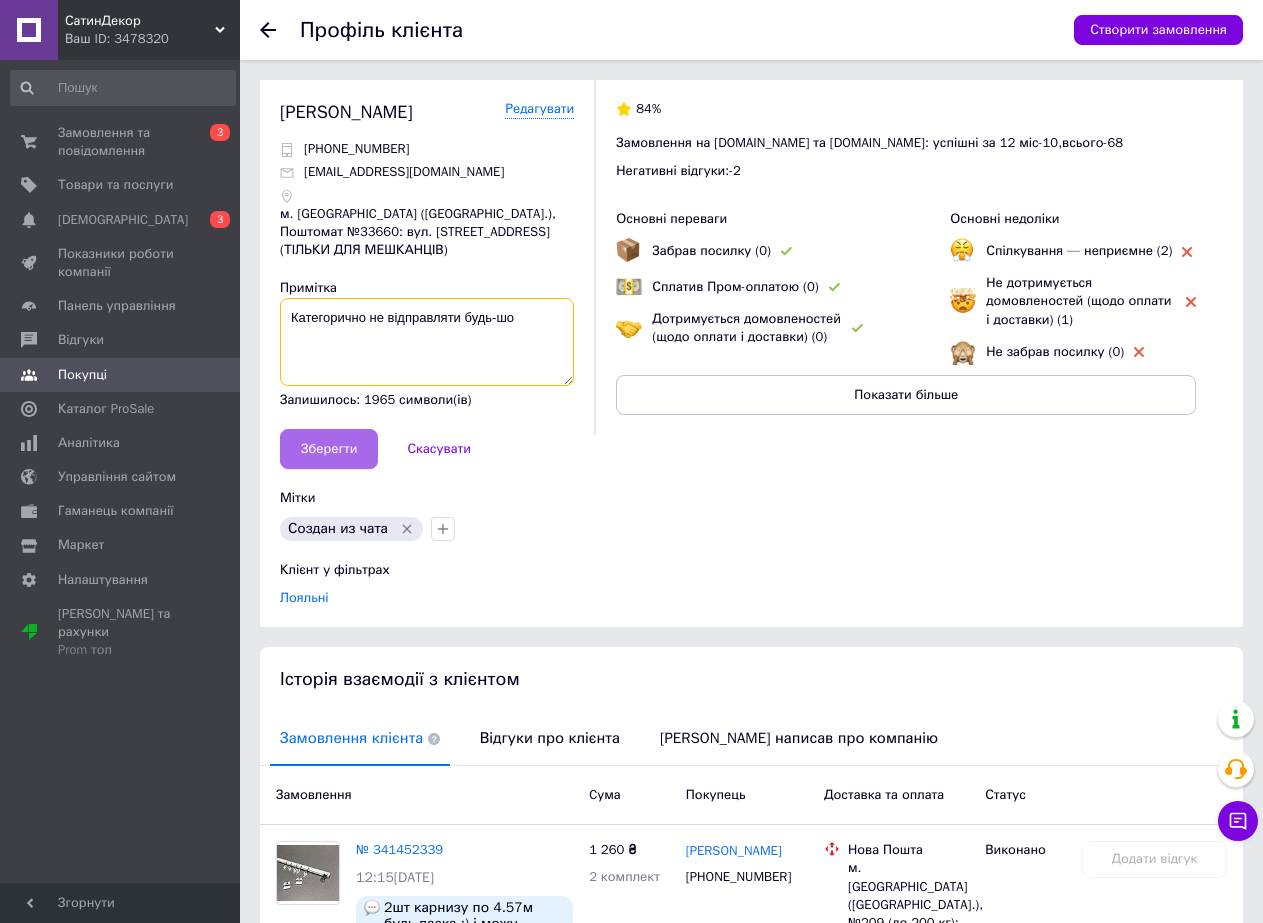 type on "Категорично не відправляти будь-шо" 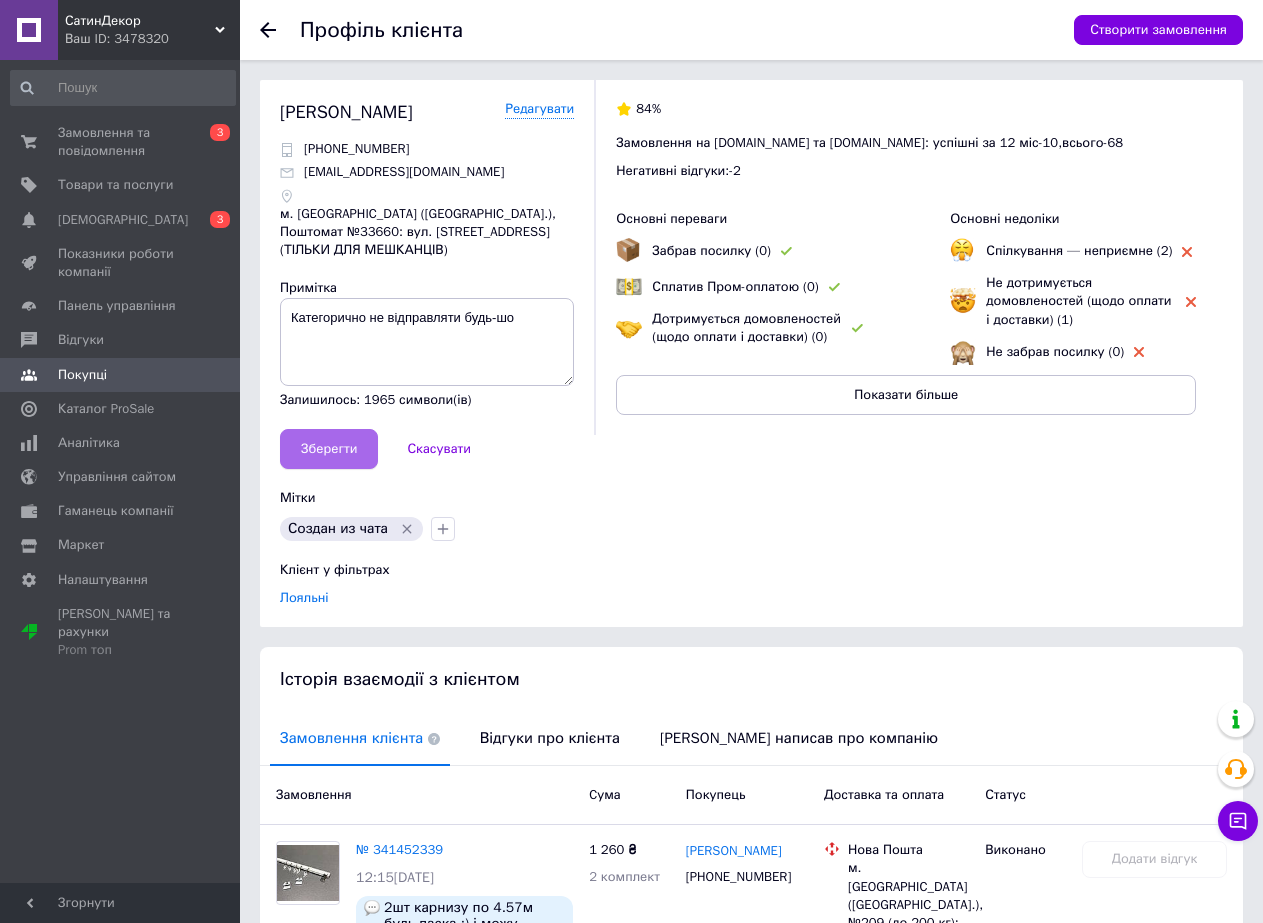 click on "Зберегти" at bounding box center [329, 449] 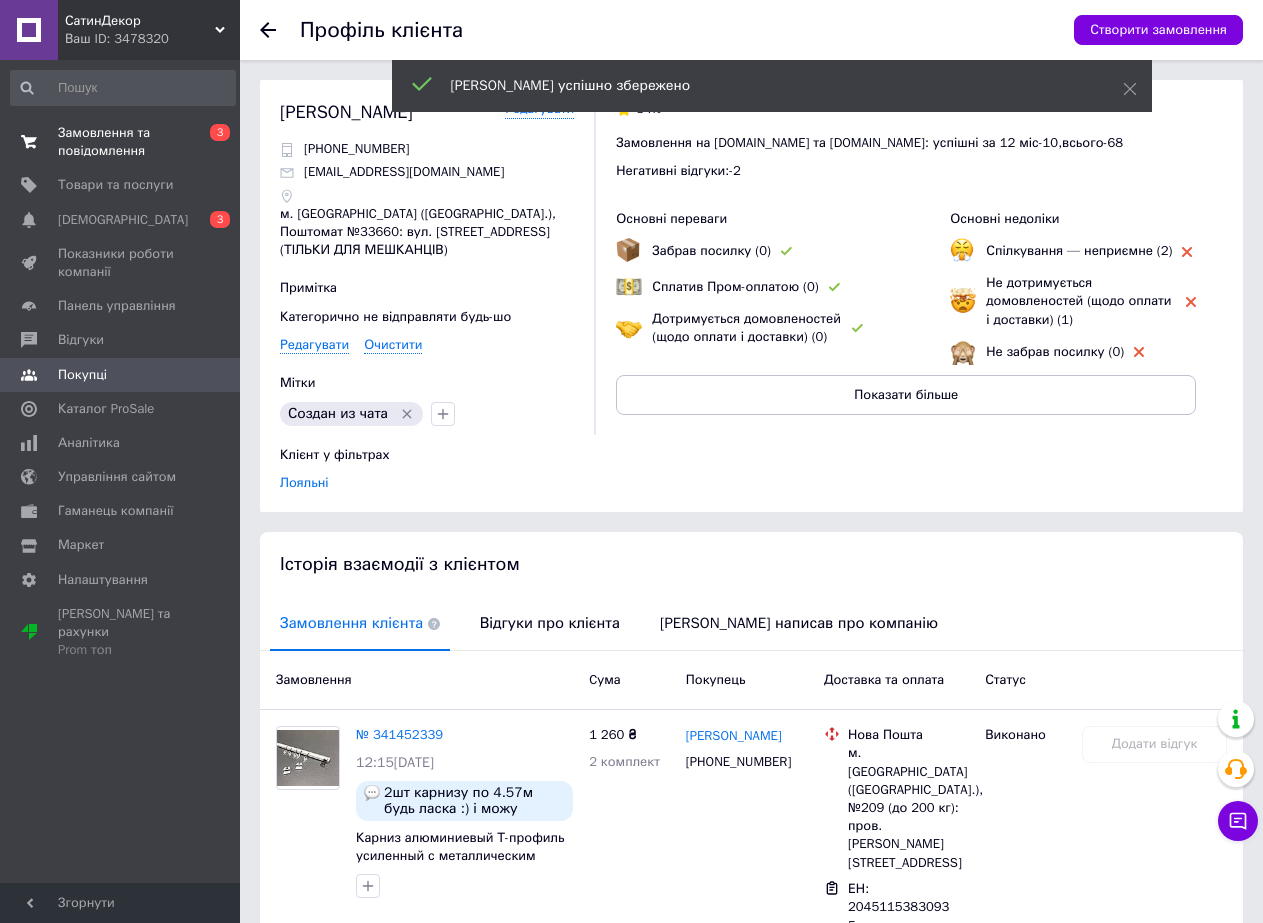 click on "Замовлення та повідомлення" at bounding box center (121, 142) 